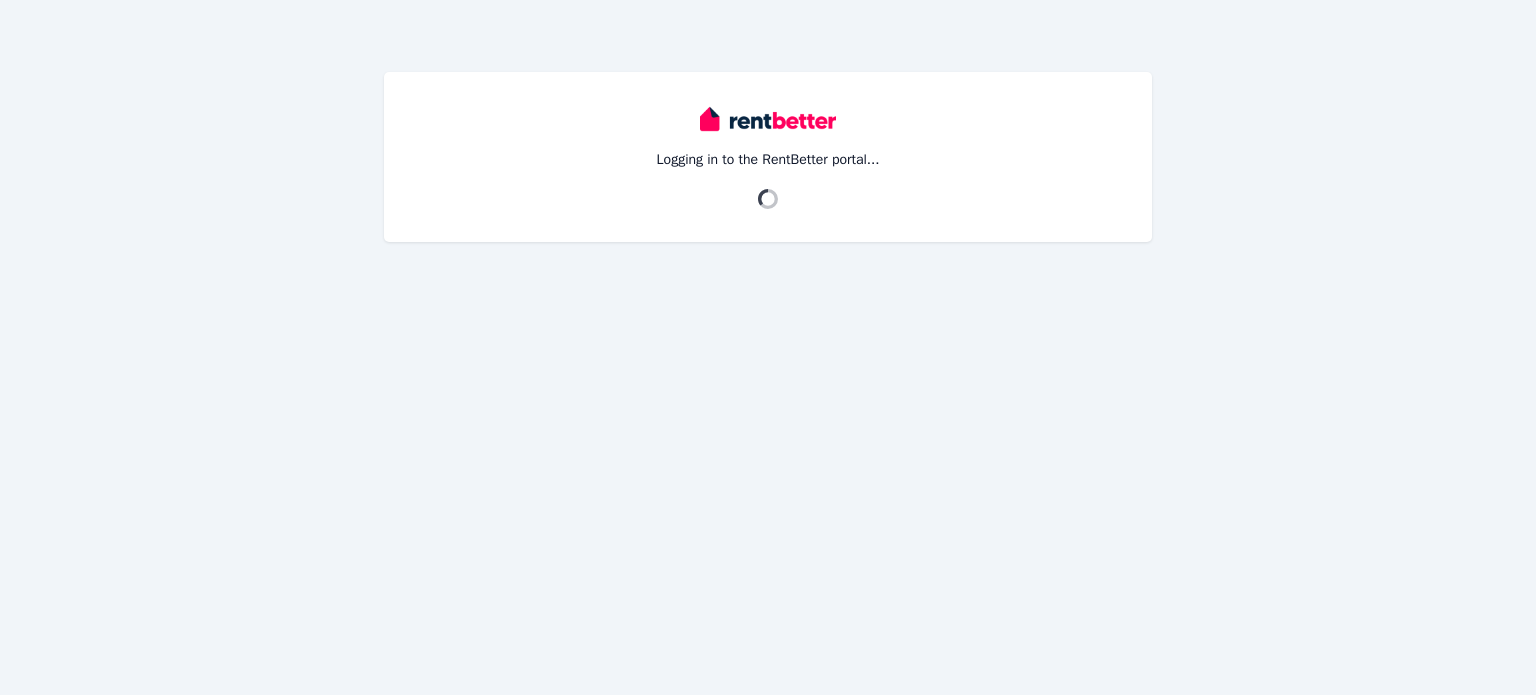 scroll, scrollTop: 0, scrollLeft: 0, axis: both 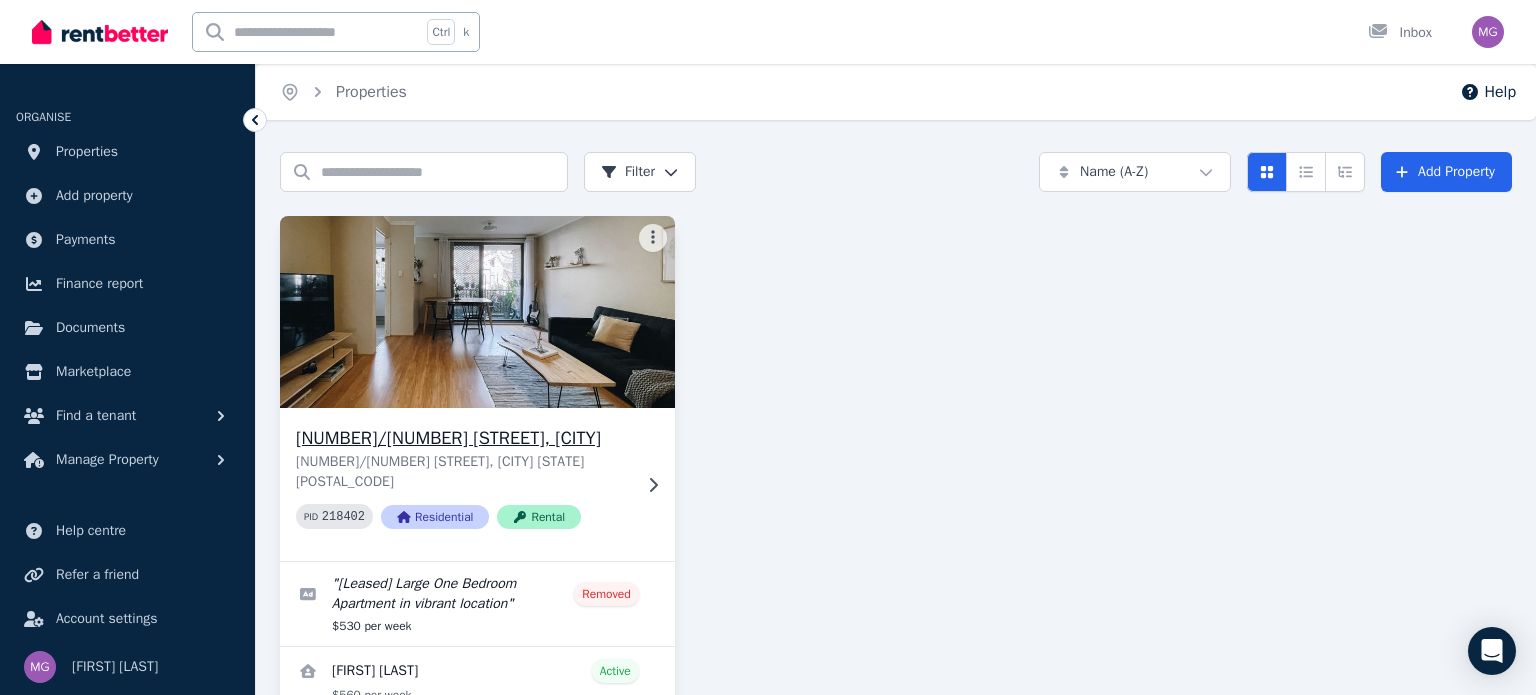 click at bounding box center [477, 312] 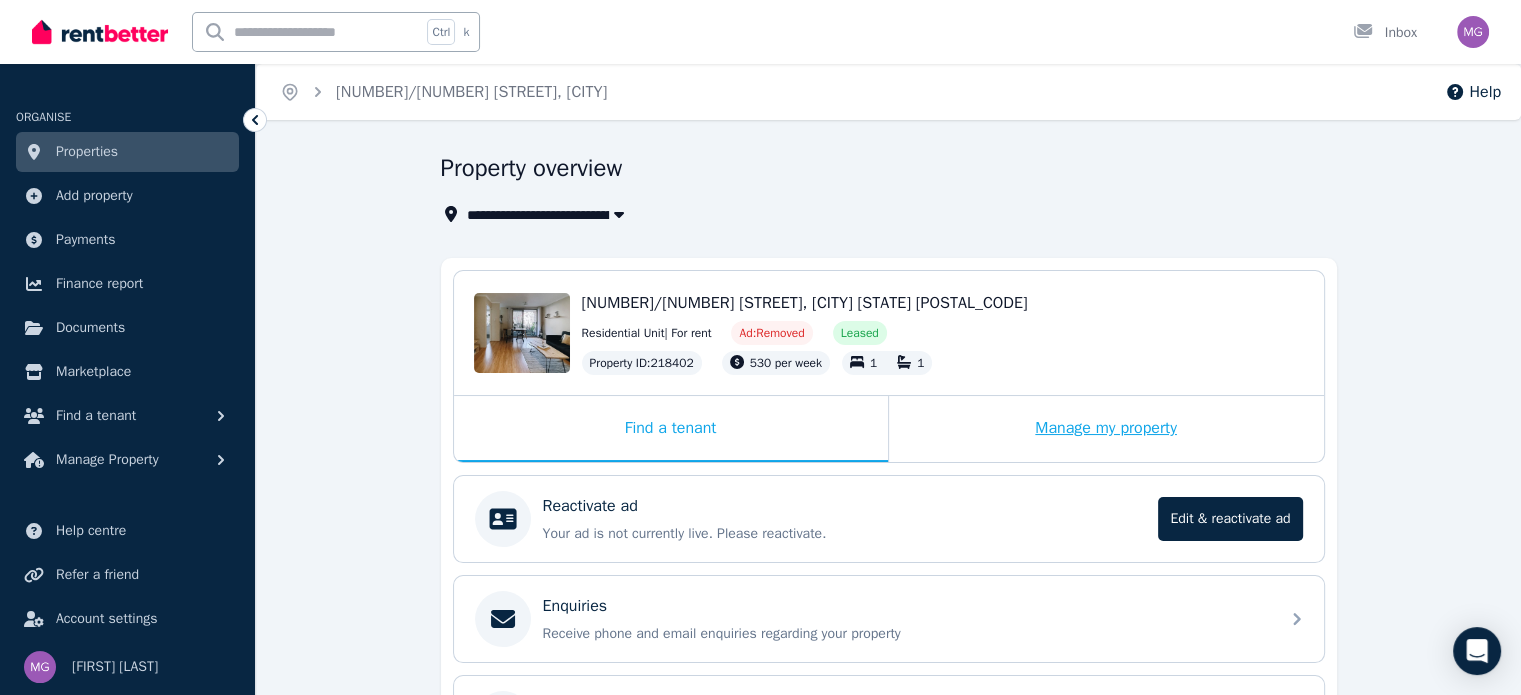 click on "Manage my property" at bounding box center [1106, 429] 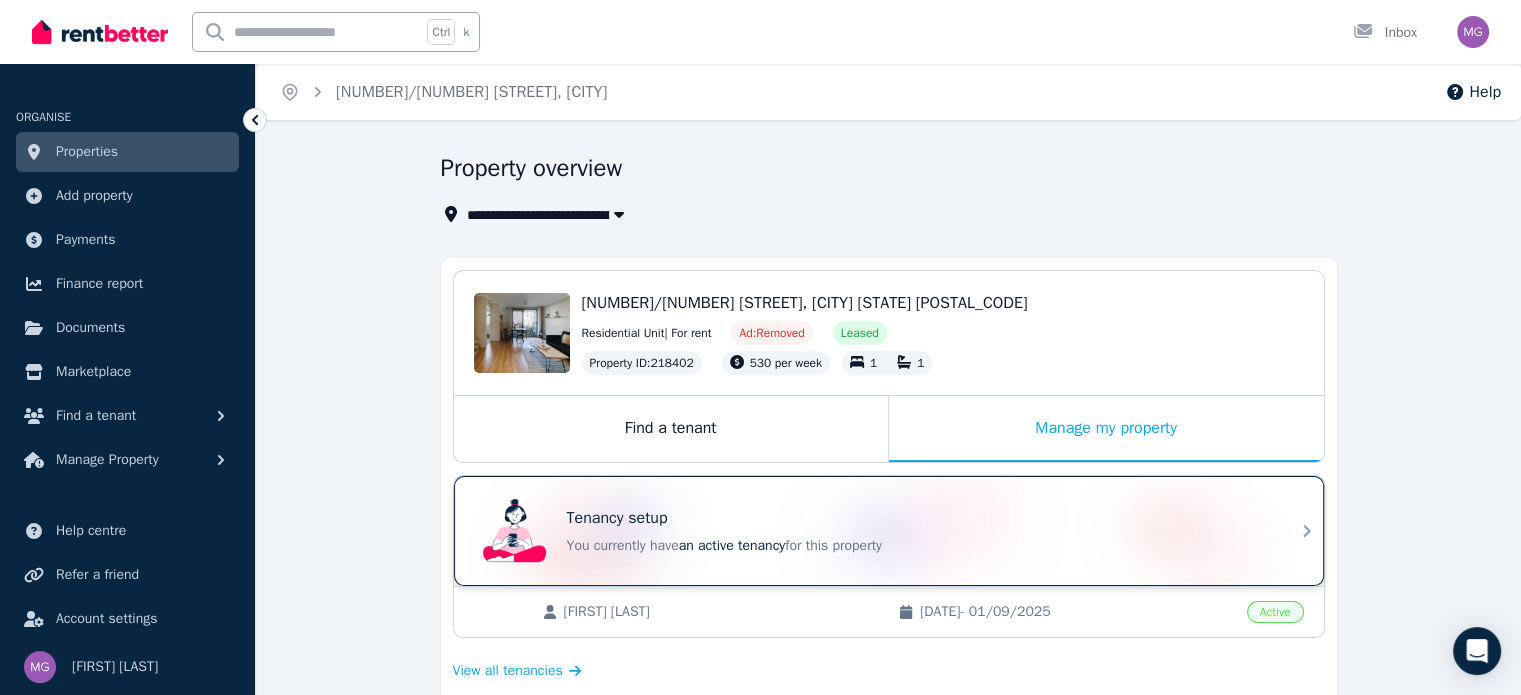 click on "You currently have  an active tenancy  for this property" at bounding box center [917, 546] 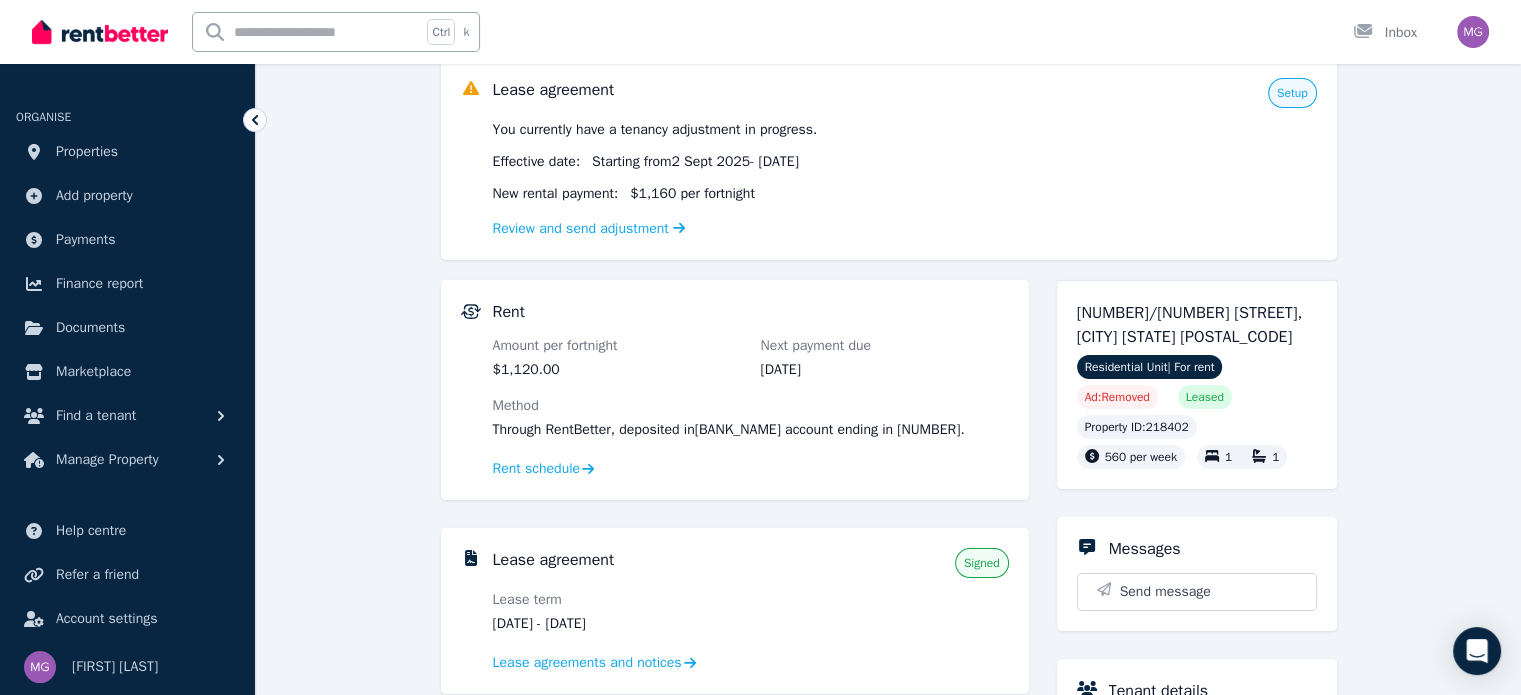 scroll, scrollTop: 0, scrollLeft: 0, axis: both 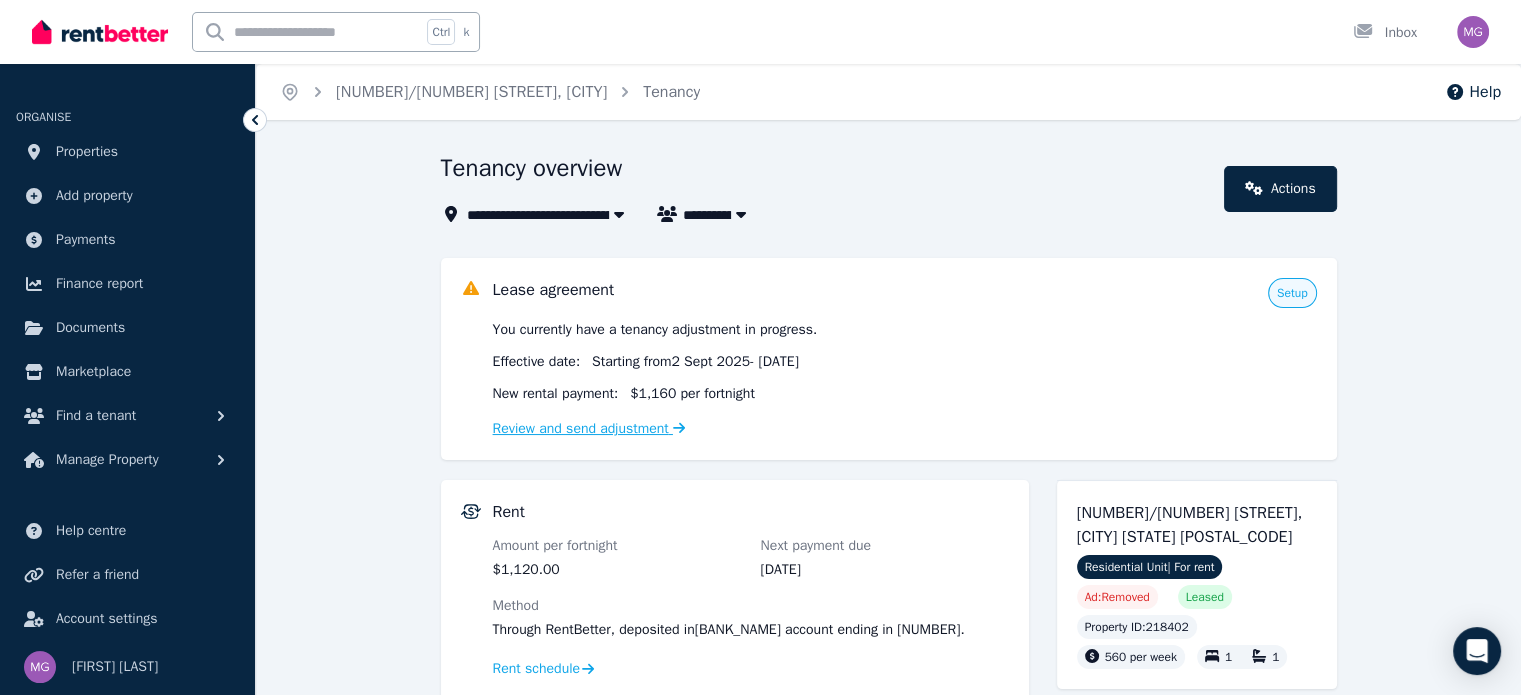 click on "Review and send adjustment" at bounding box center [589, 428] 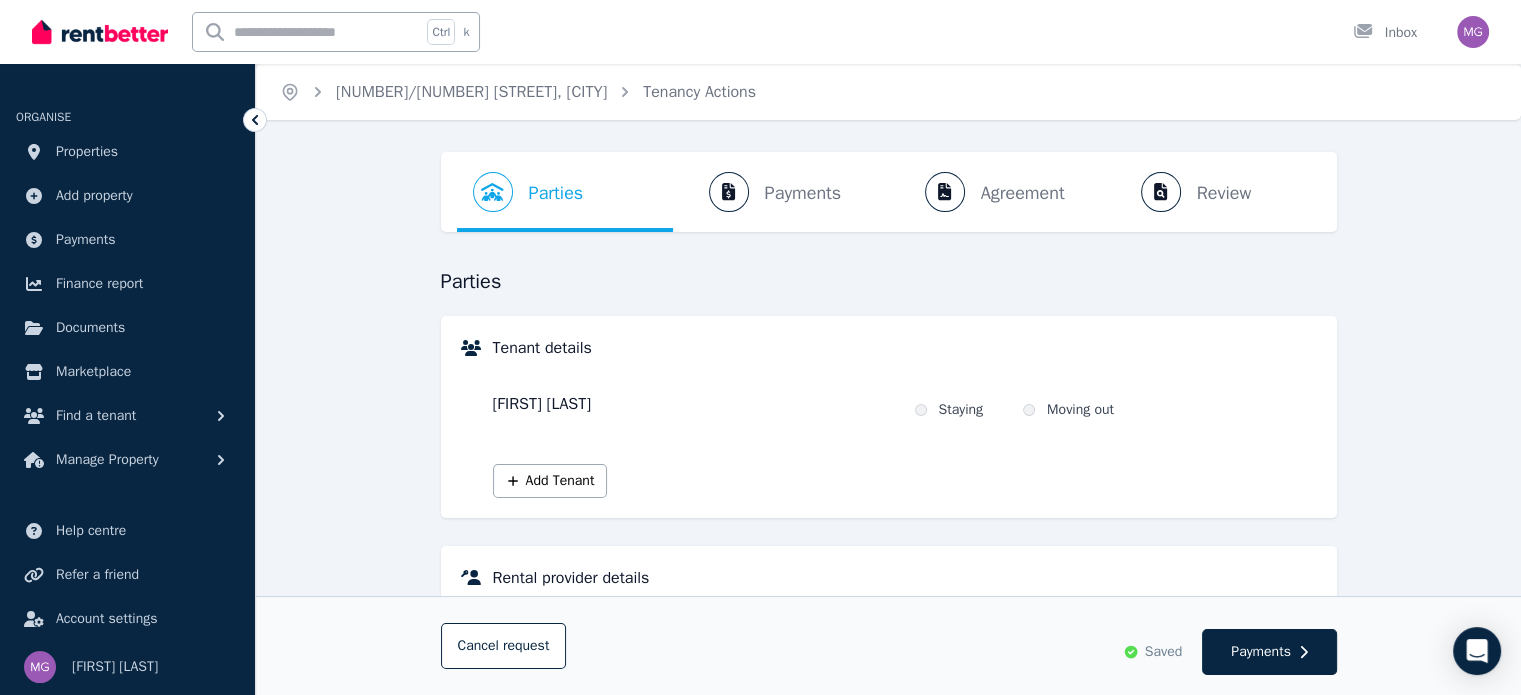click on "Parties Rental provider and tenant details Payments Bond and rental payments Agreement Lease agreement Review Send tenancy details" at bounding box center (889, 192) 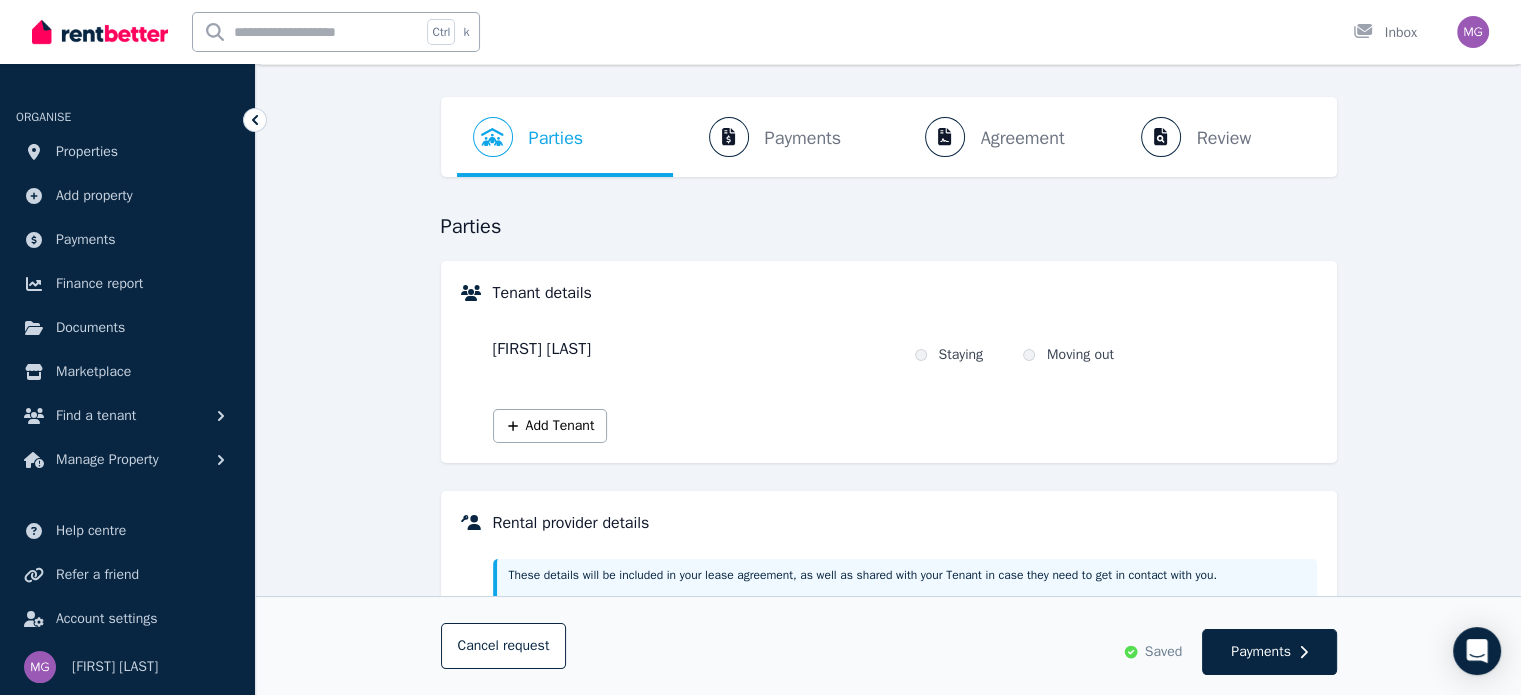 scroll, scrollTop: 135, scrollLeft: 0, axis: vertical 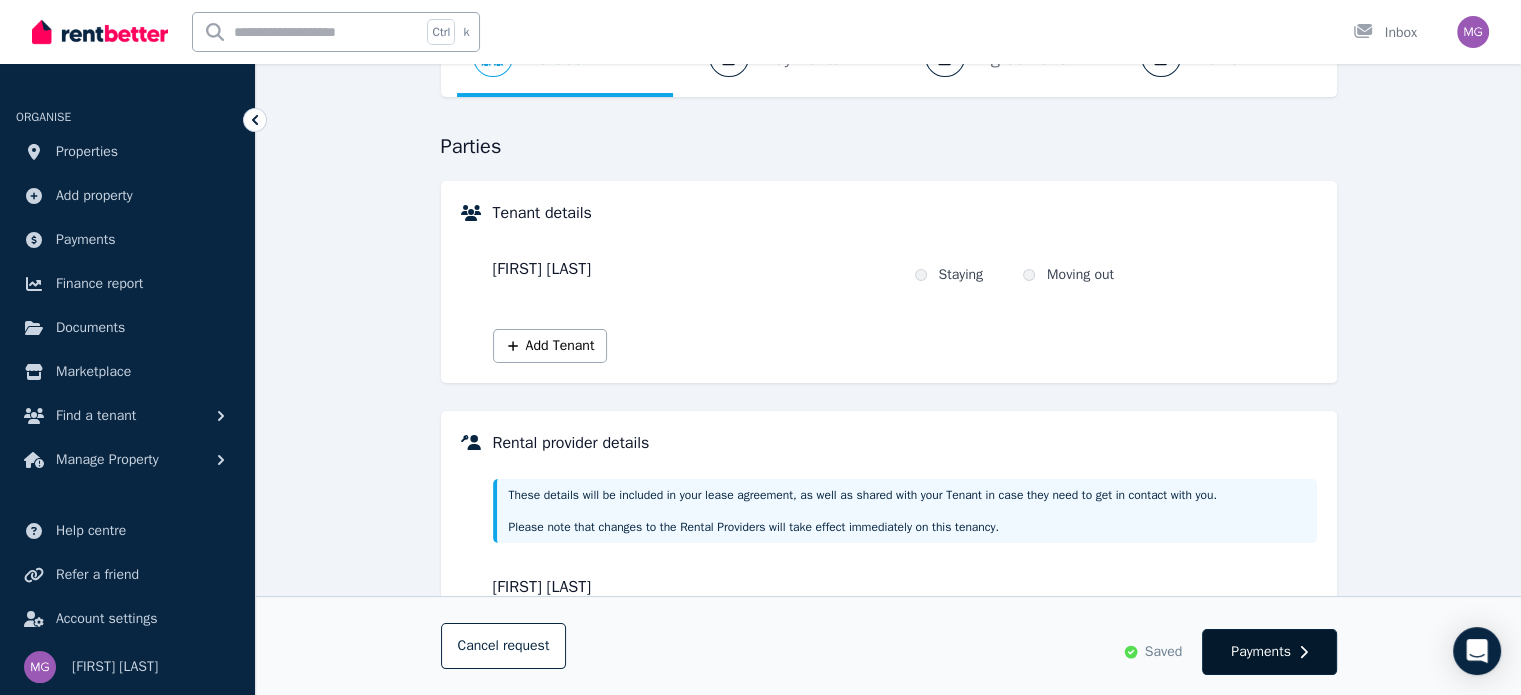 click on "Payments" at bounding box center [1261, 652] 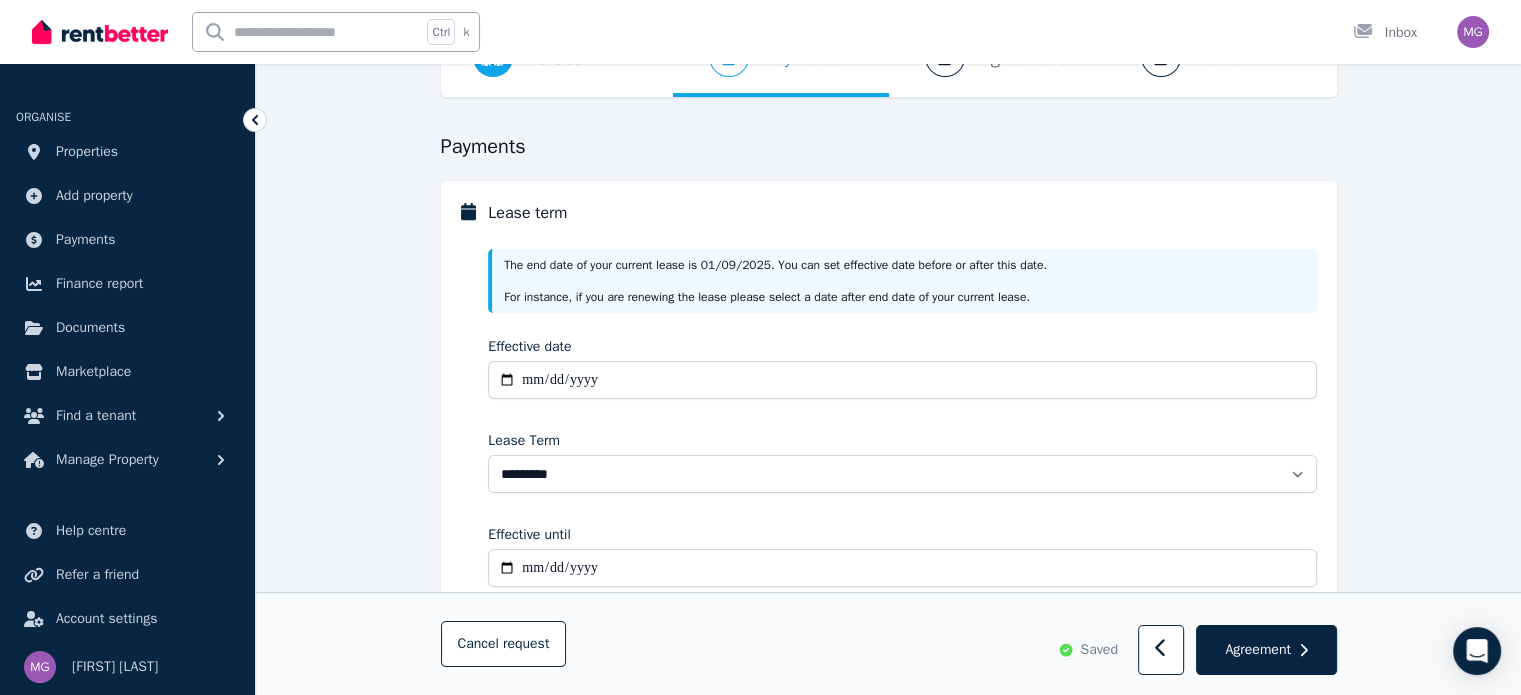 click on "Agreement" at bounding box center (1257, 650) 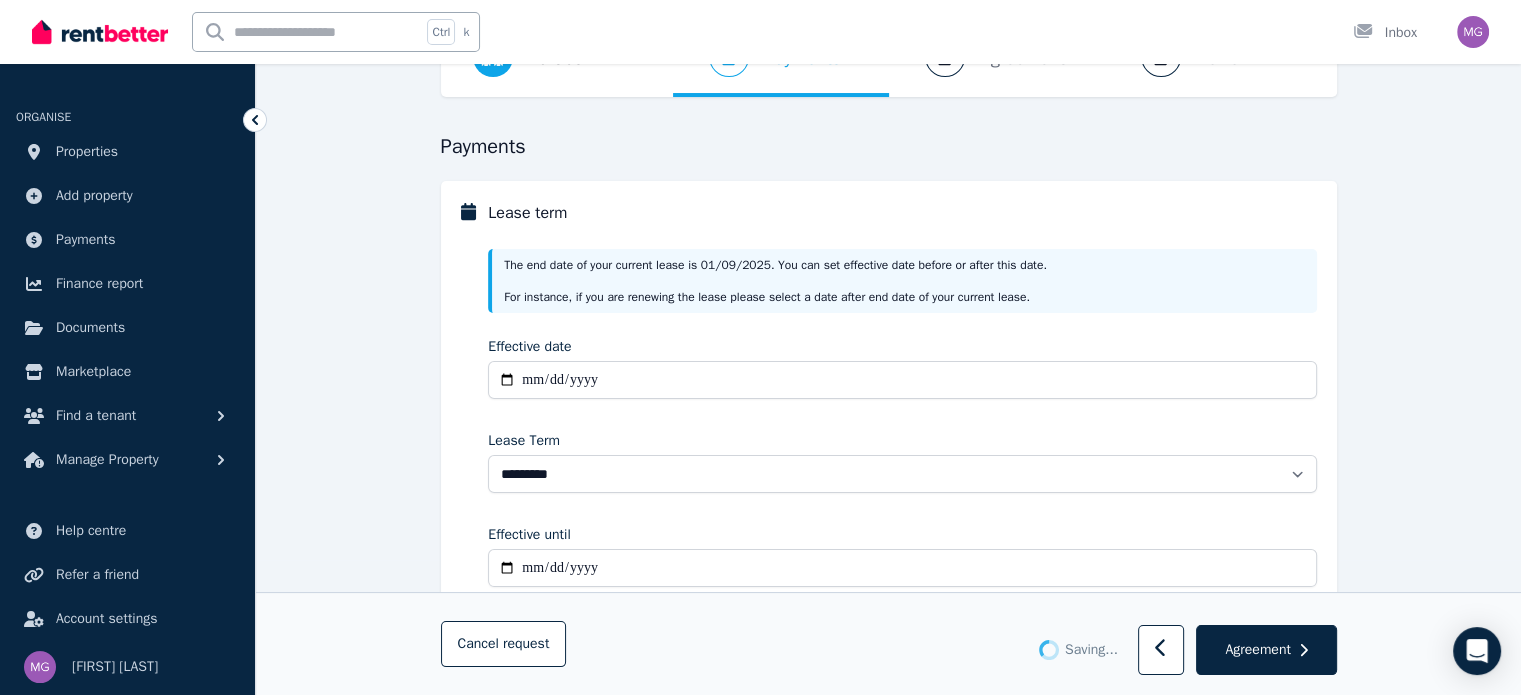 scroll, scrollTop: 0, scrollLeft: 0, axis: both 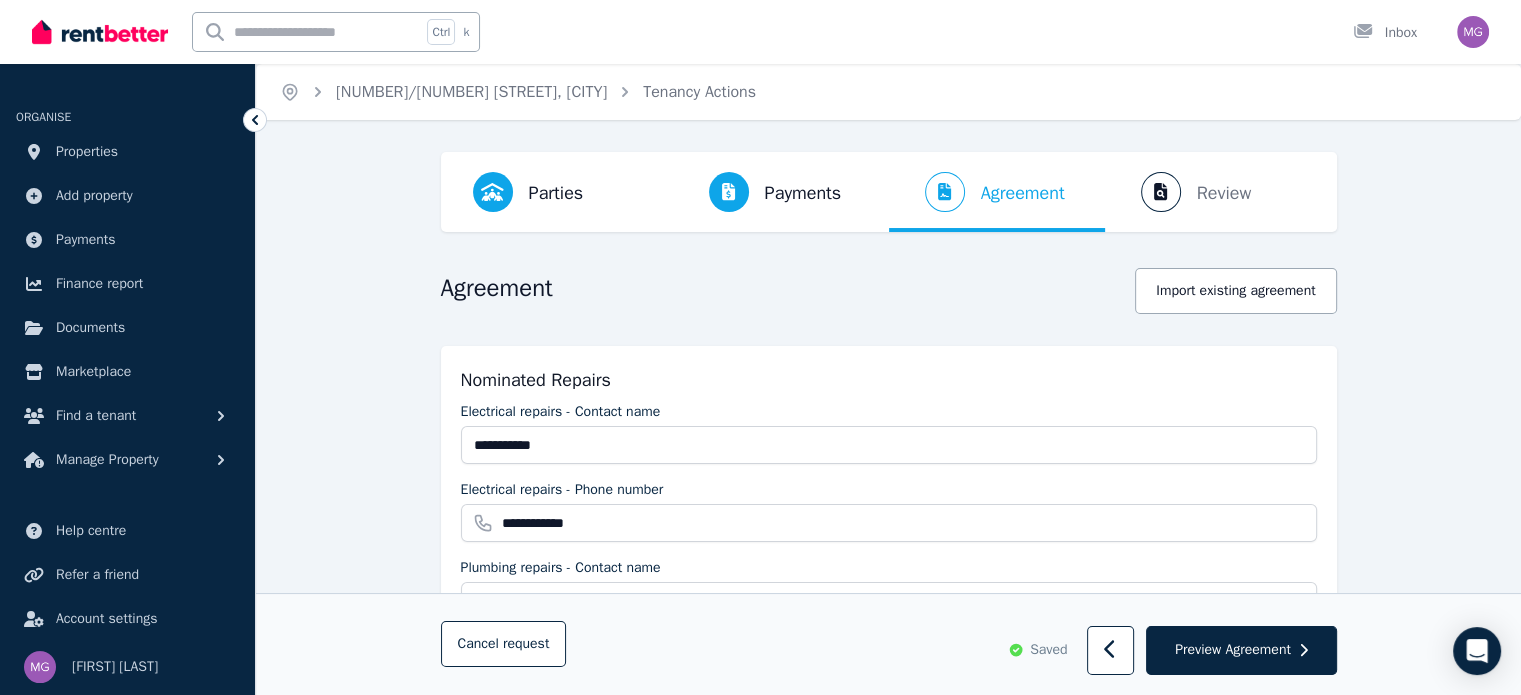 click on "Preview Agreement" at bounding box center (1233, 650) 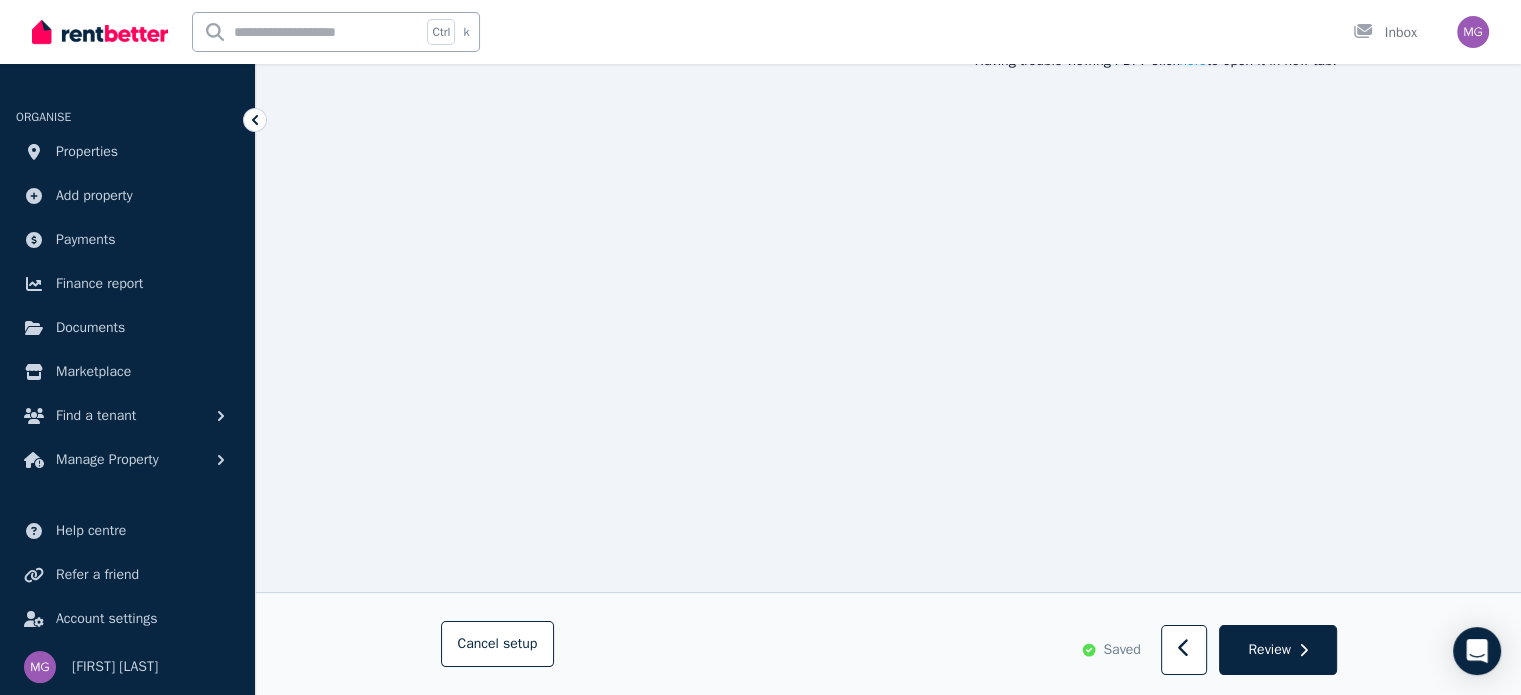 scroll, scrollTop: 234, scrollLeft: 0, axis: vertical 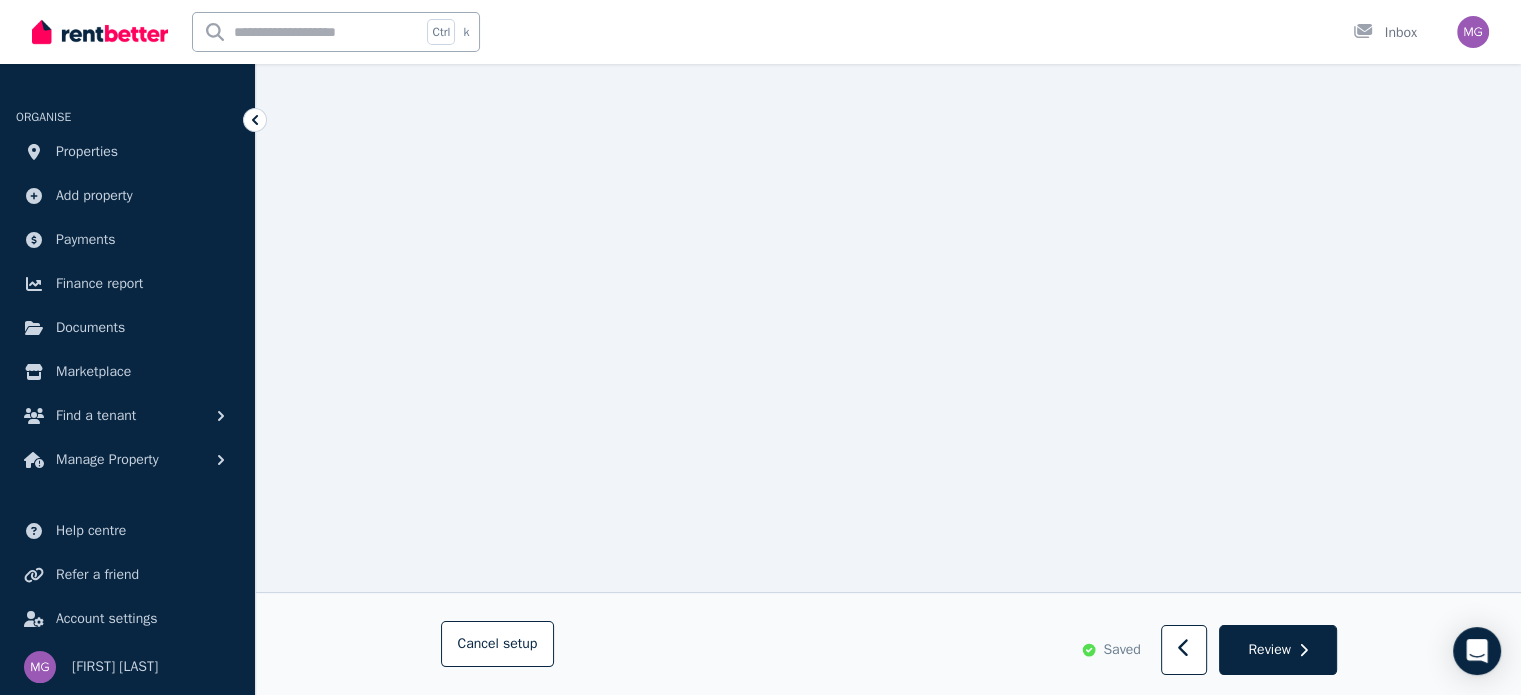 click on "Review" at bounding box center (1269, 650) 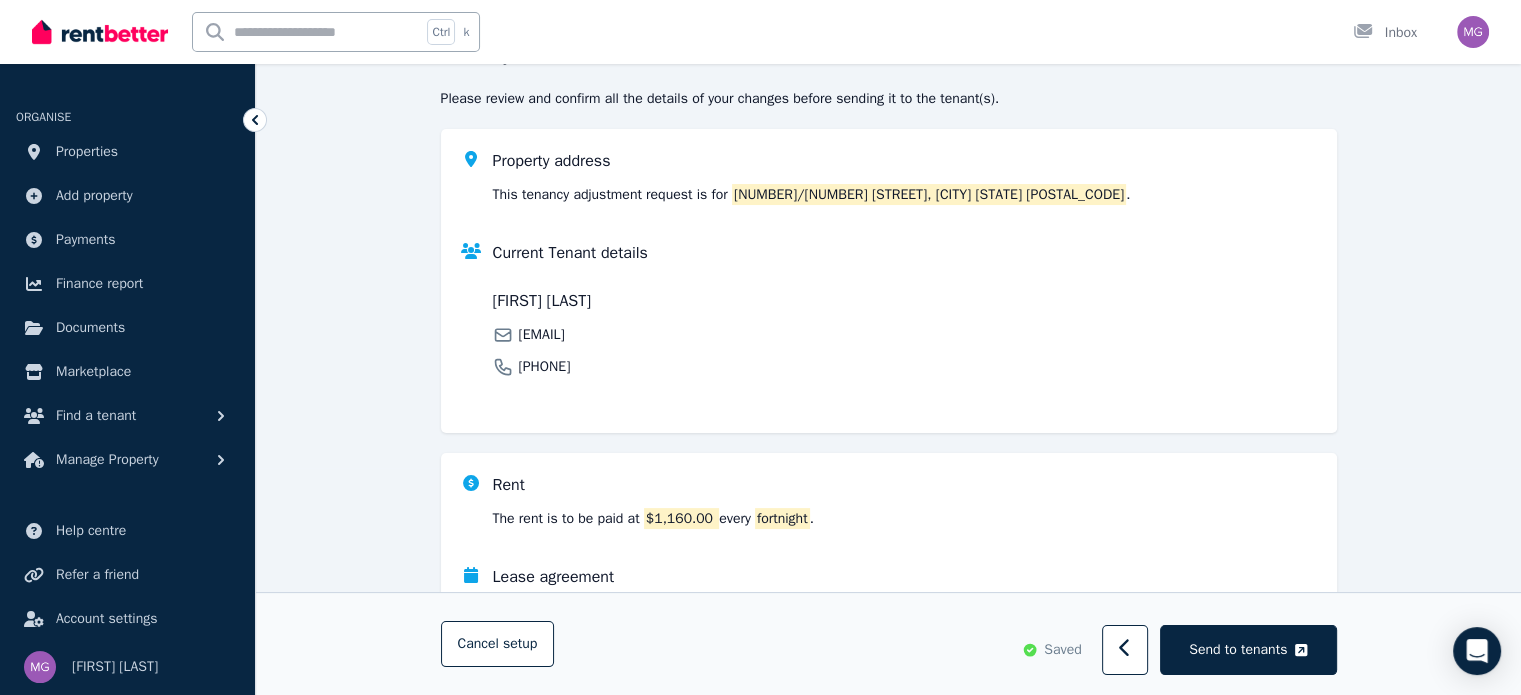 scroll, scrollTop: 230, scrollLeft: 0, axis: vertical 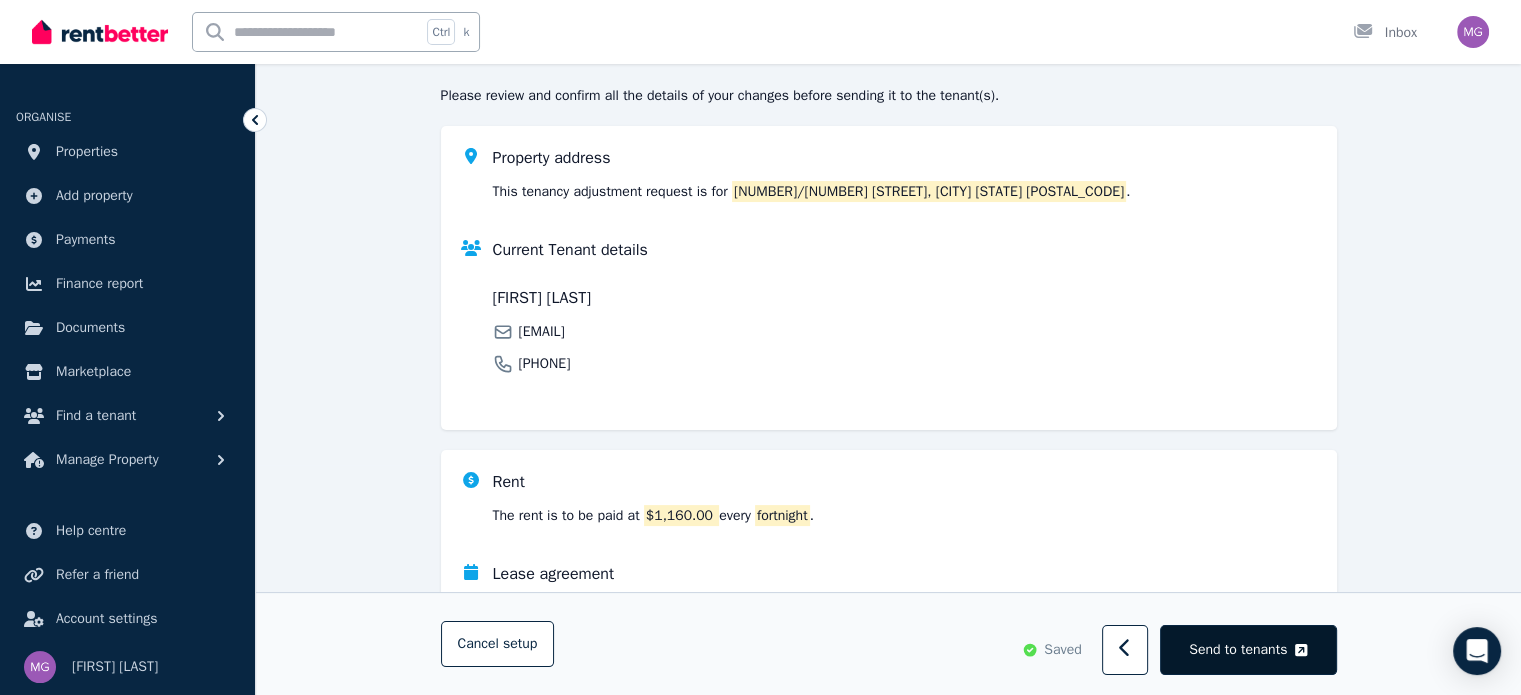 click on "Send to tenants" at bounding box center [1238, 650] 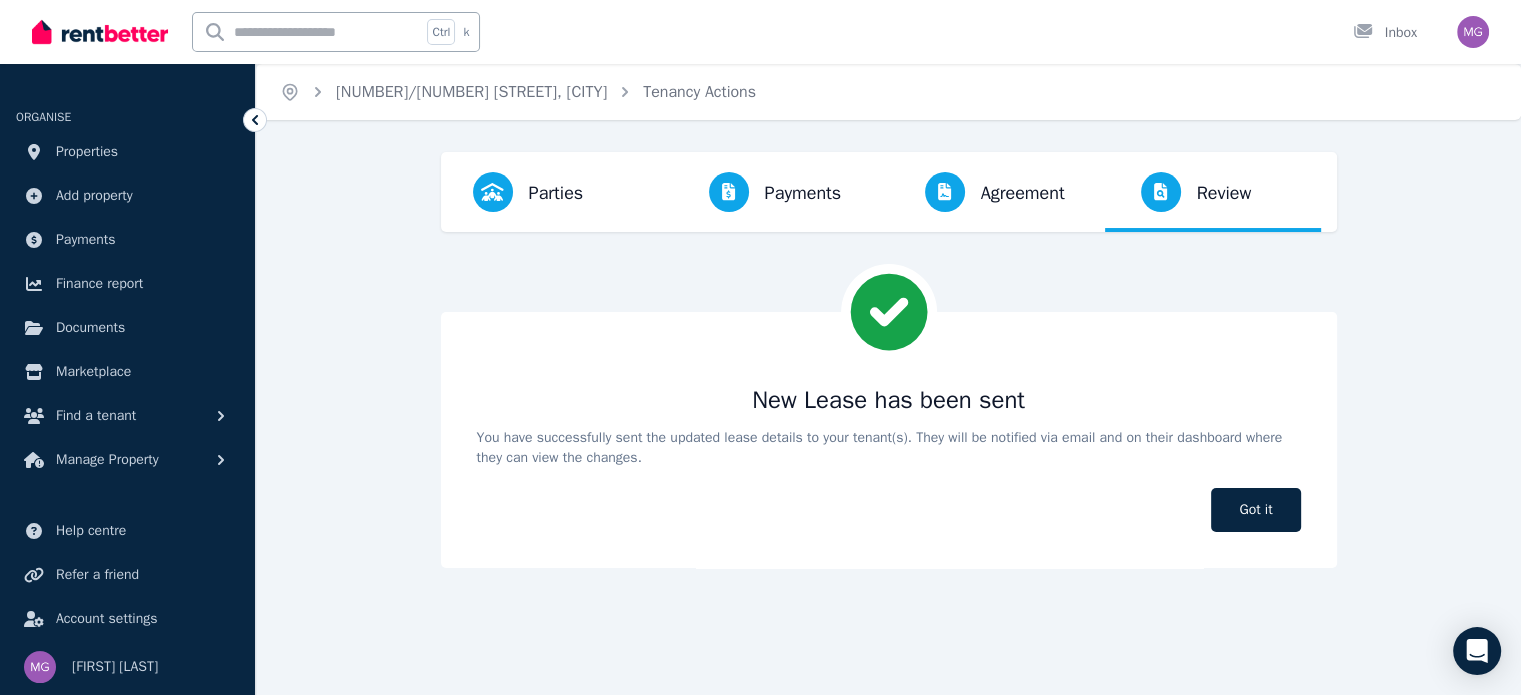 scroll, scrollTop: 0, scrollLeft: 0, axis: both 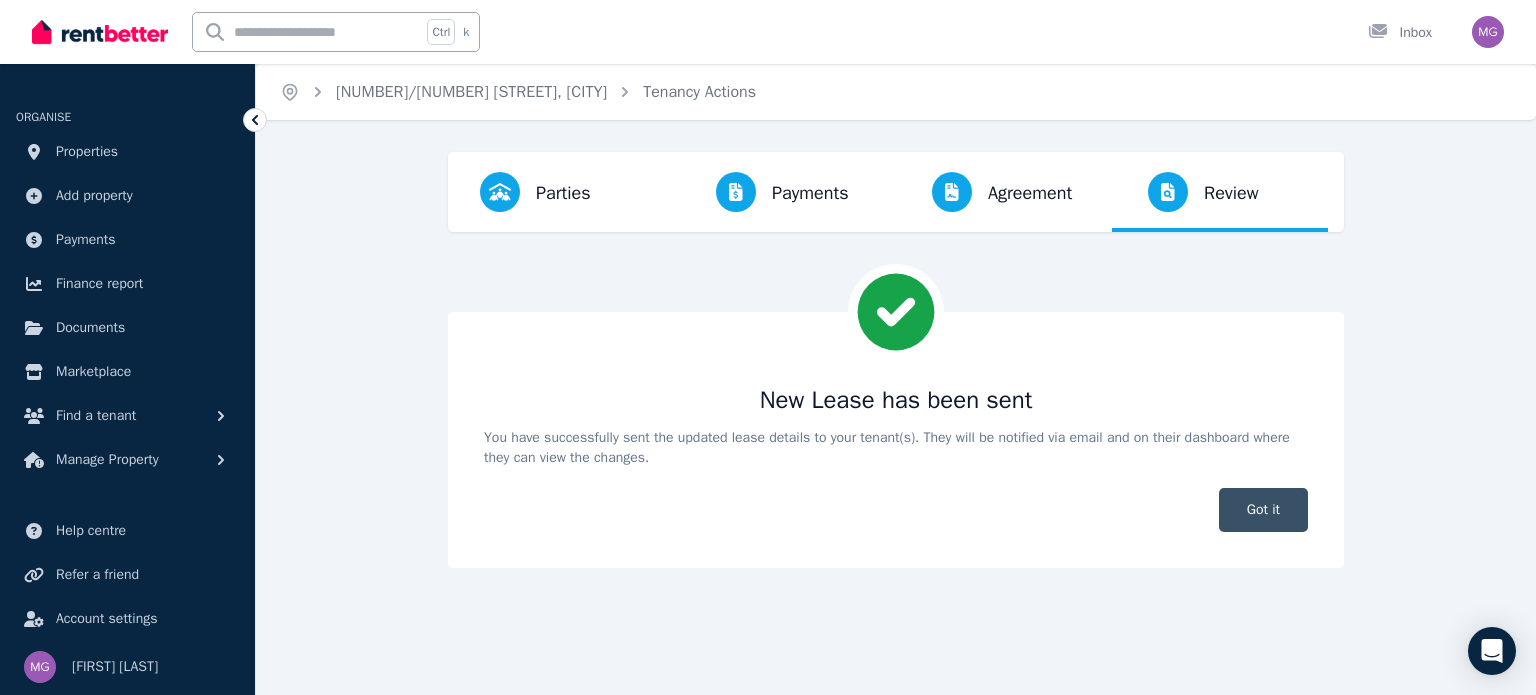 click on "Got it" at bounding box center [1263, 510] 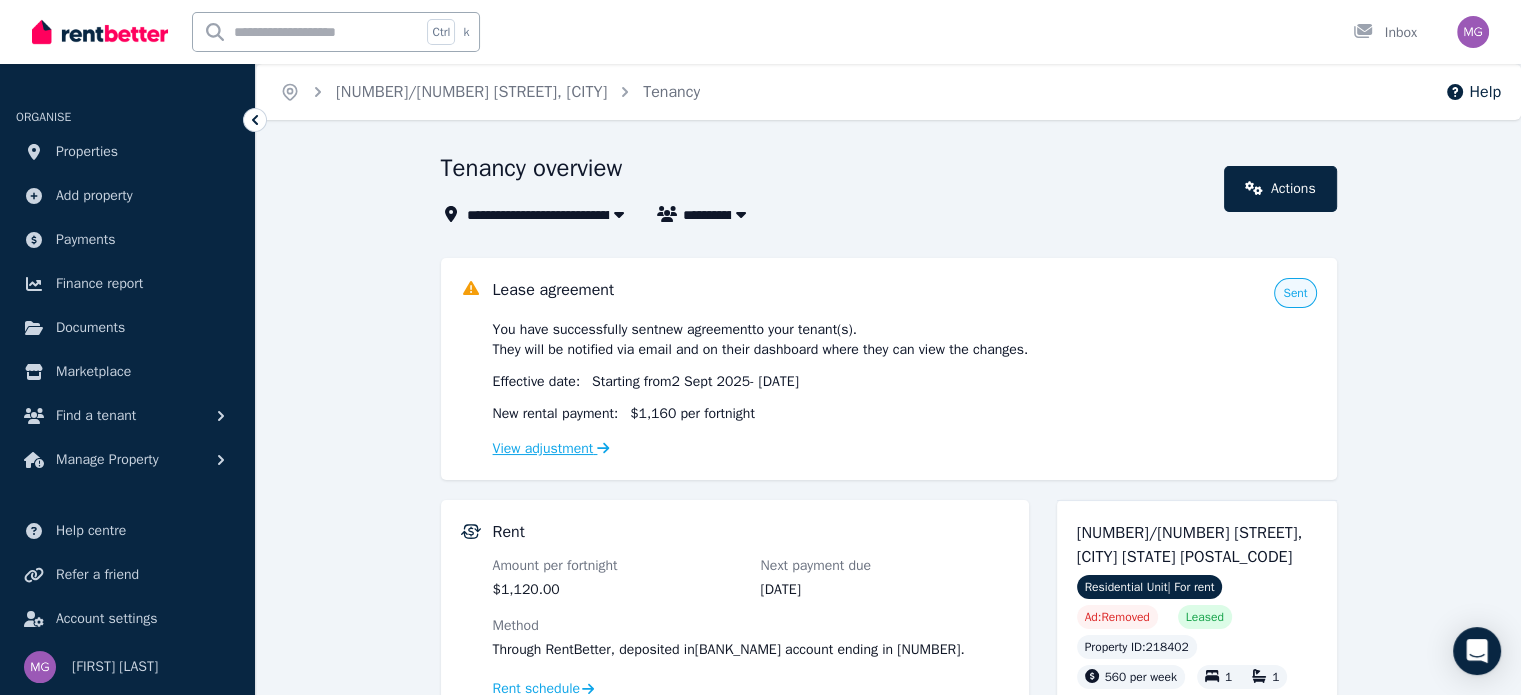 click on "View adjustment" at bounding box center (551, 448) 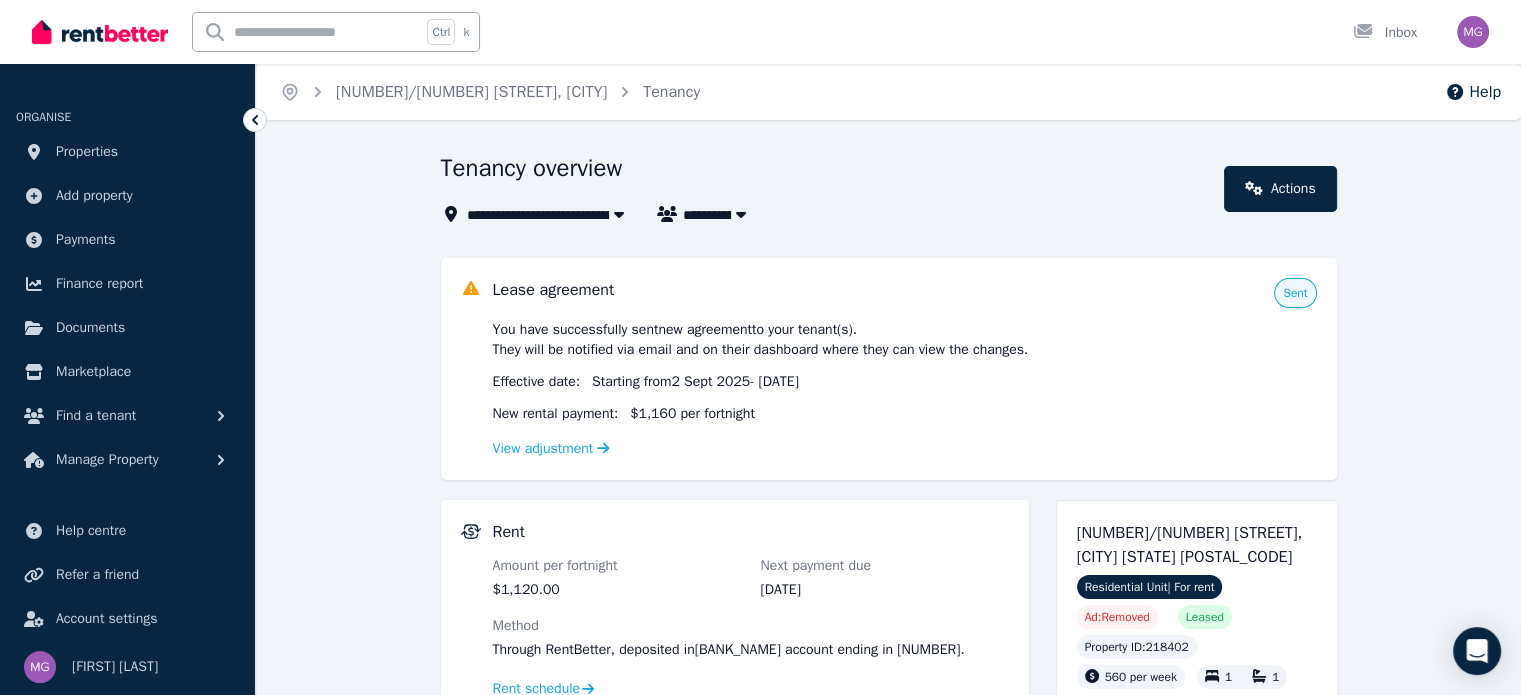 scroll, scrollTop: 0, scrollLeft: 0, axis: both 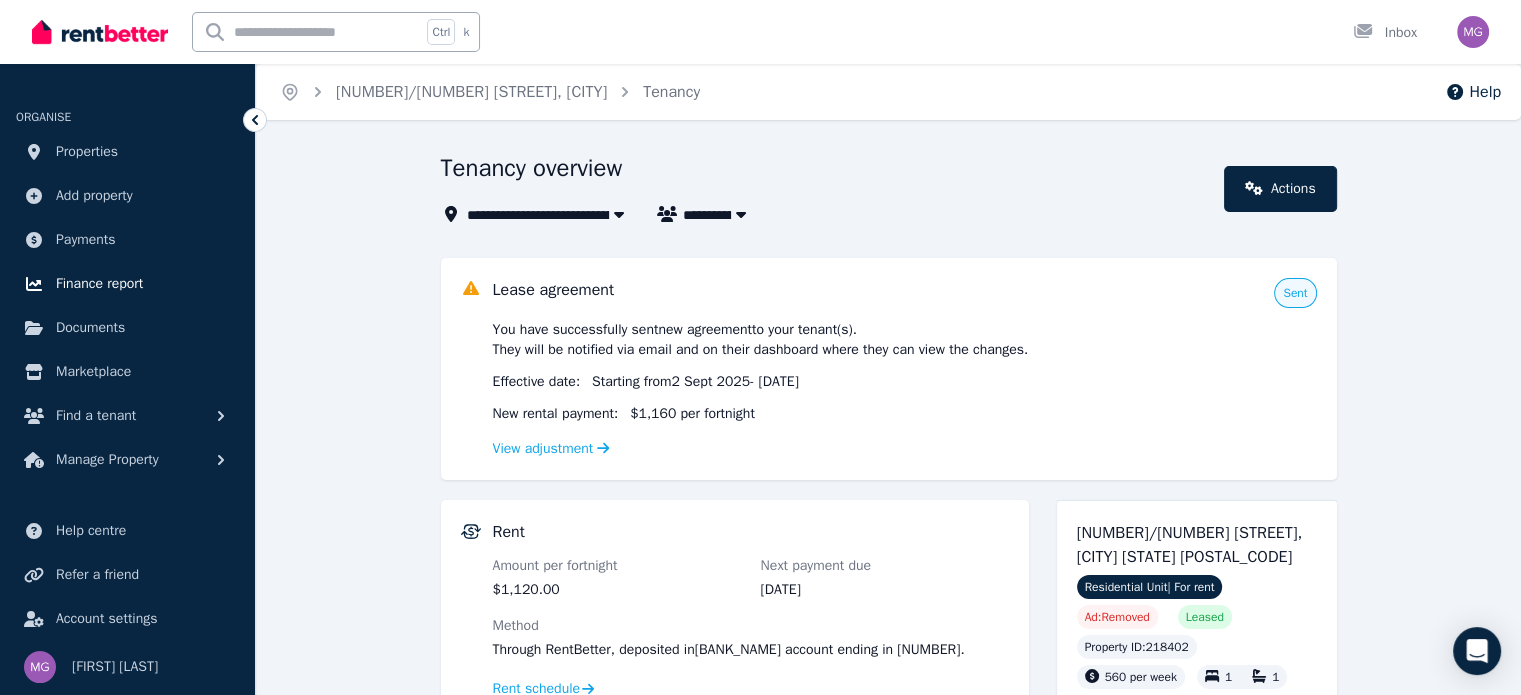 click on "Finance report" at bounding box center (127, 284) 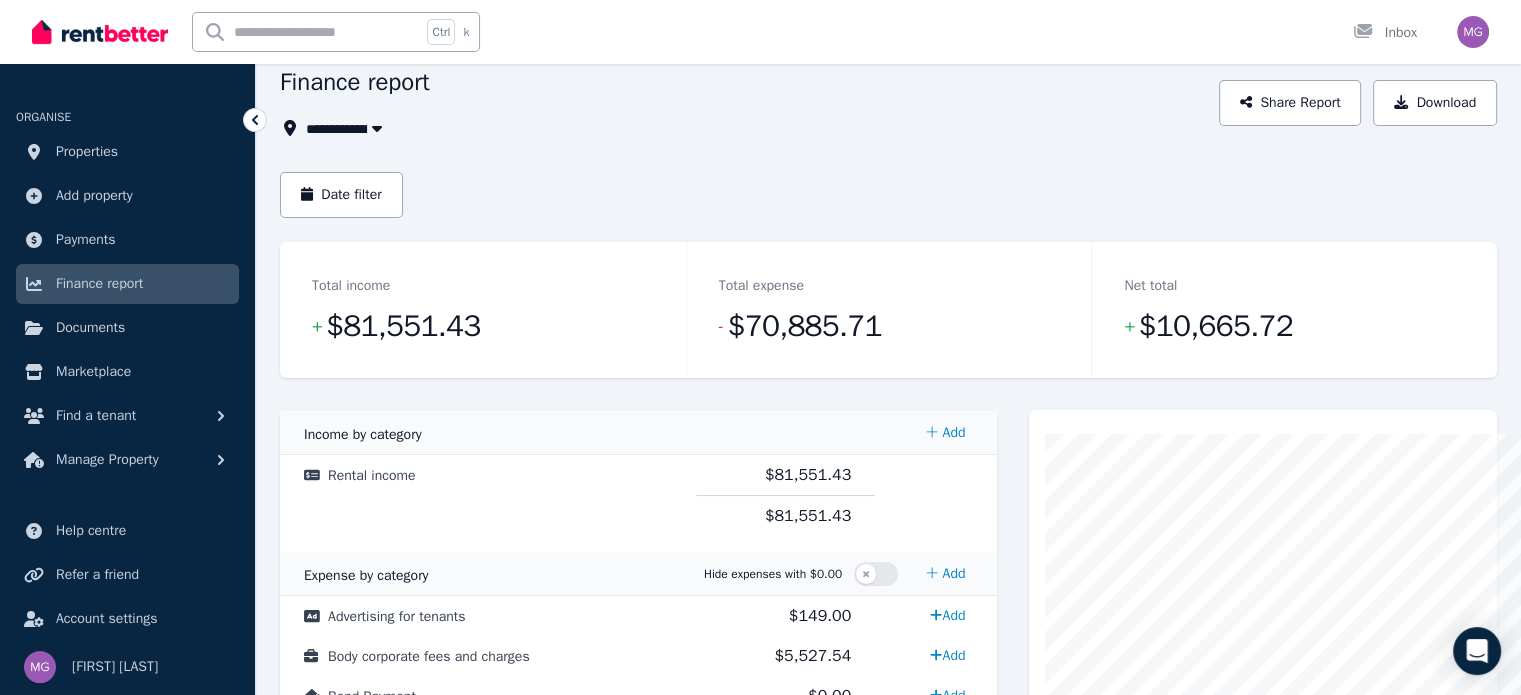 scroll, scrollTop: 0, scrollLeft: 0, axis: both 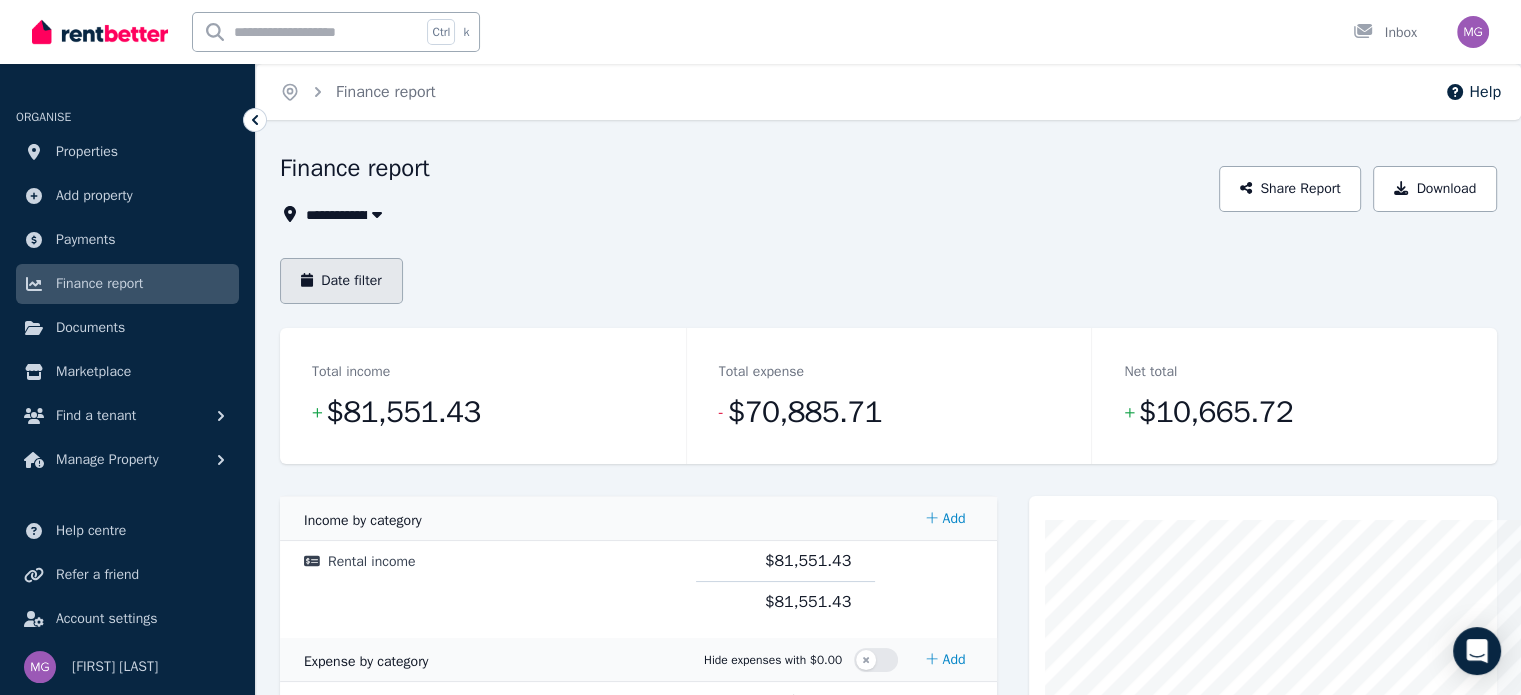 click on "Date filter" at bounding box center [341, 281] 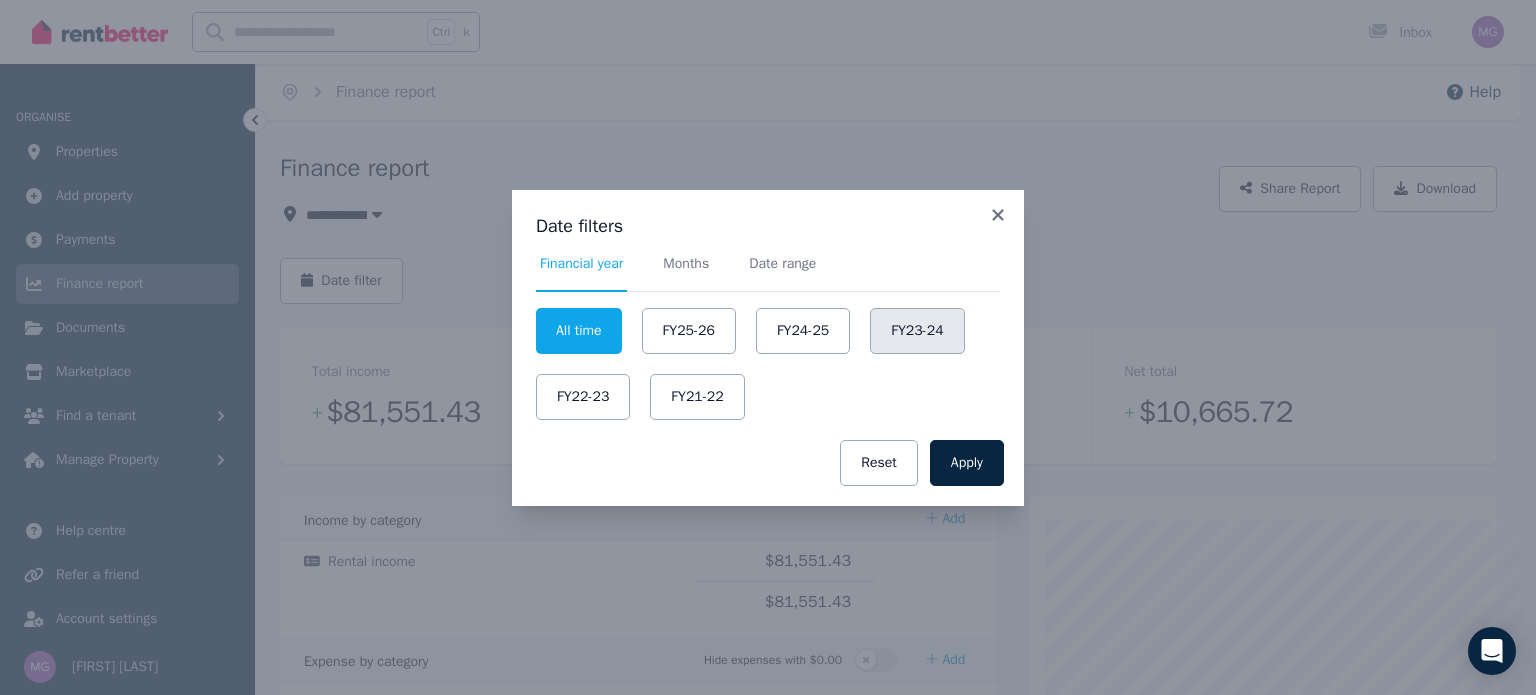 click on "FY23-24" at bounding box center [917, 331] 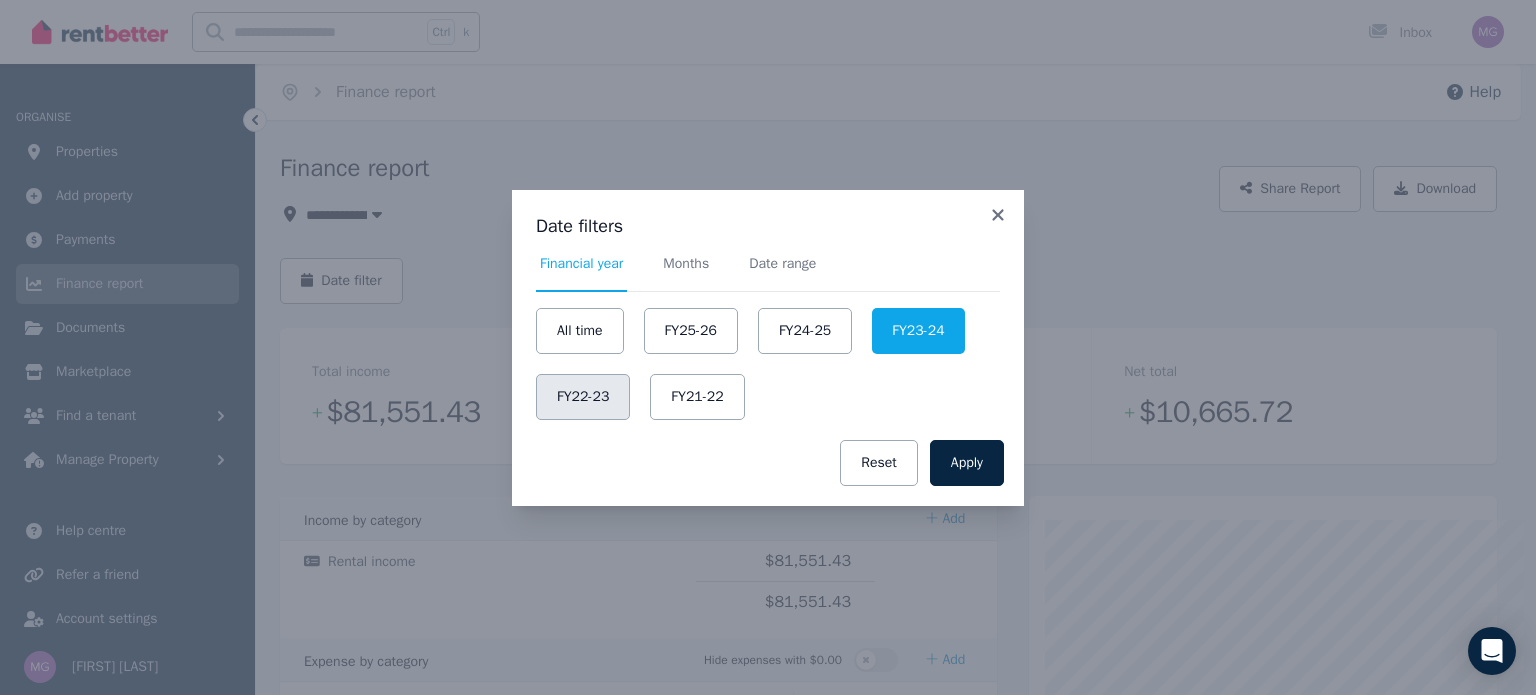 click on "FY22-23" at bounding box center [583, 397] 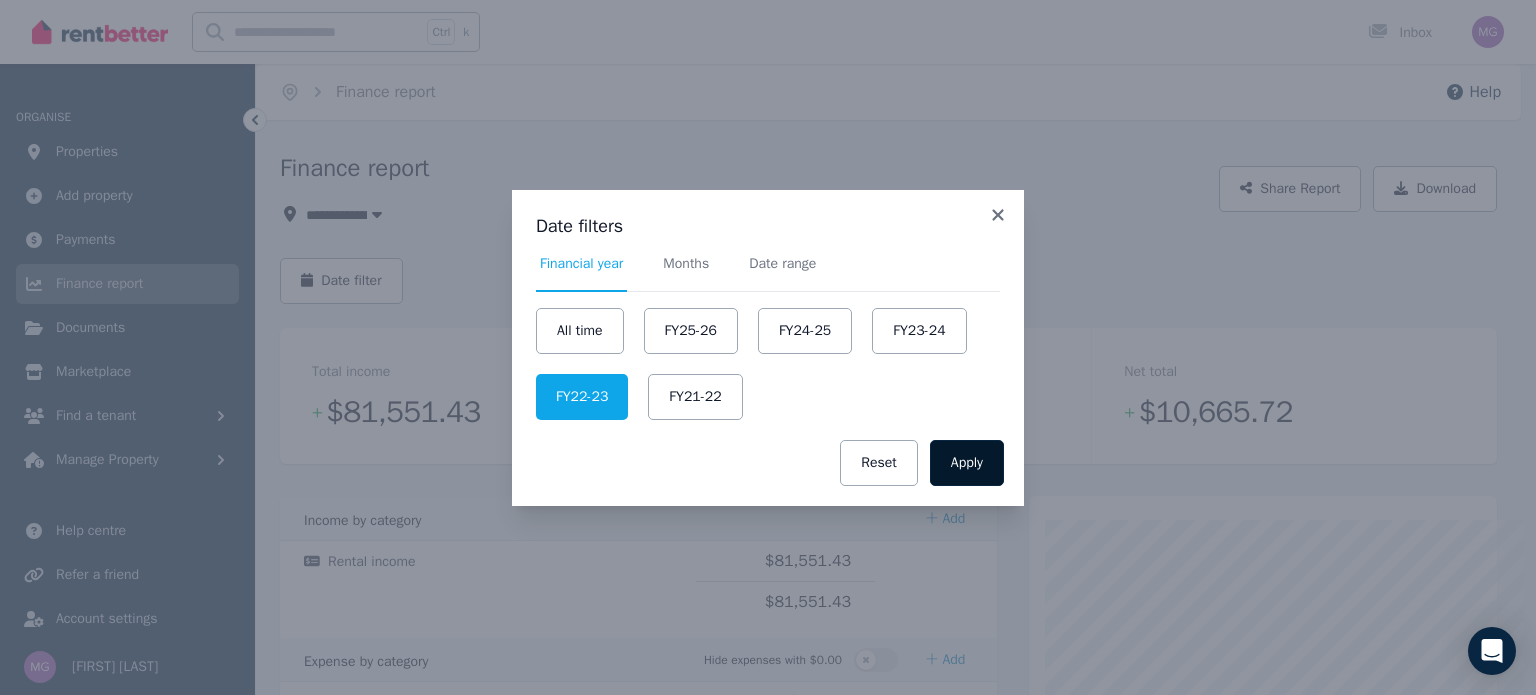 click on "Apply" at bounding box center [967, 463] 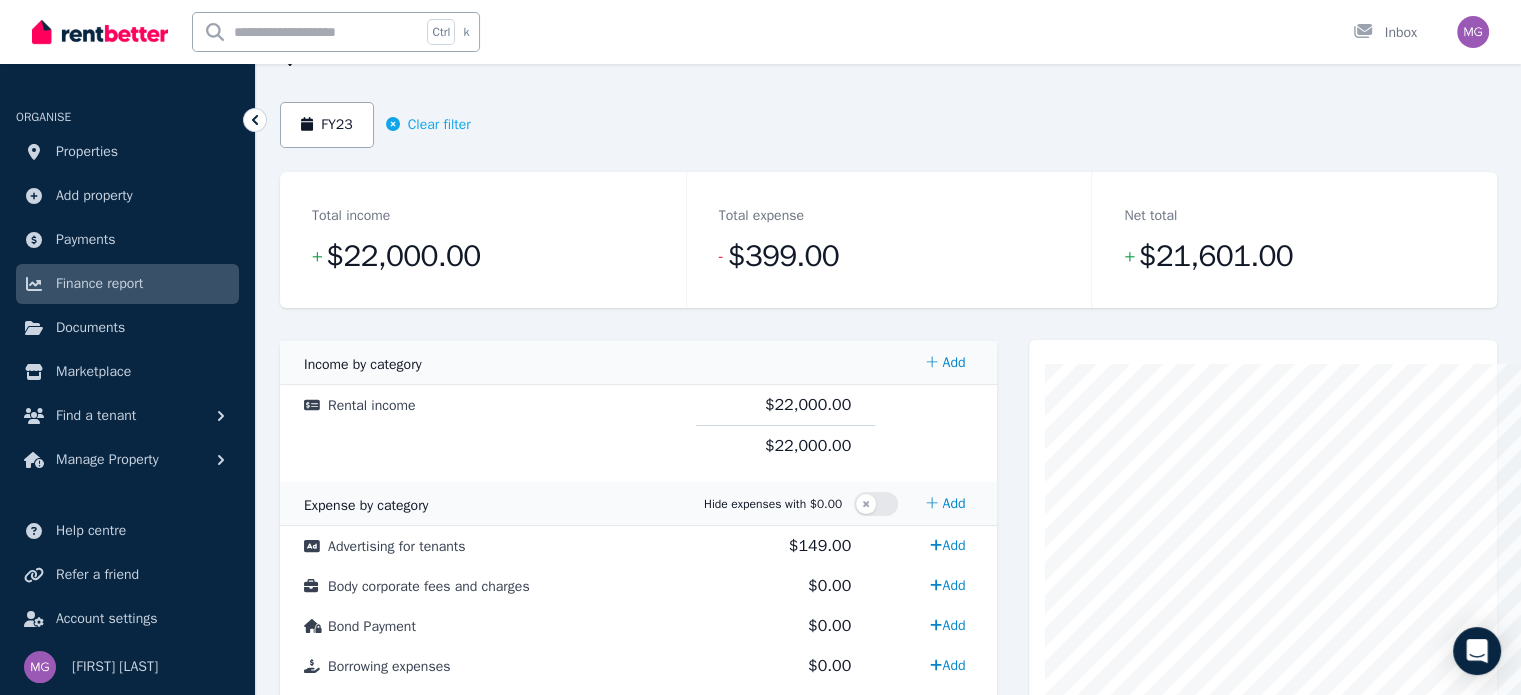 scroll, scrollTop: 0, scrollLeft: 0, axis: both 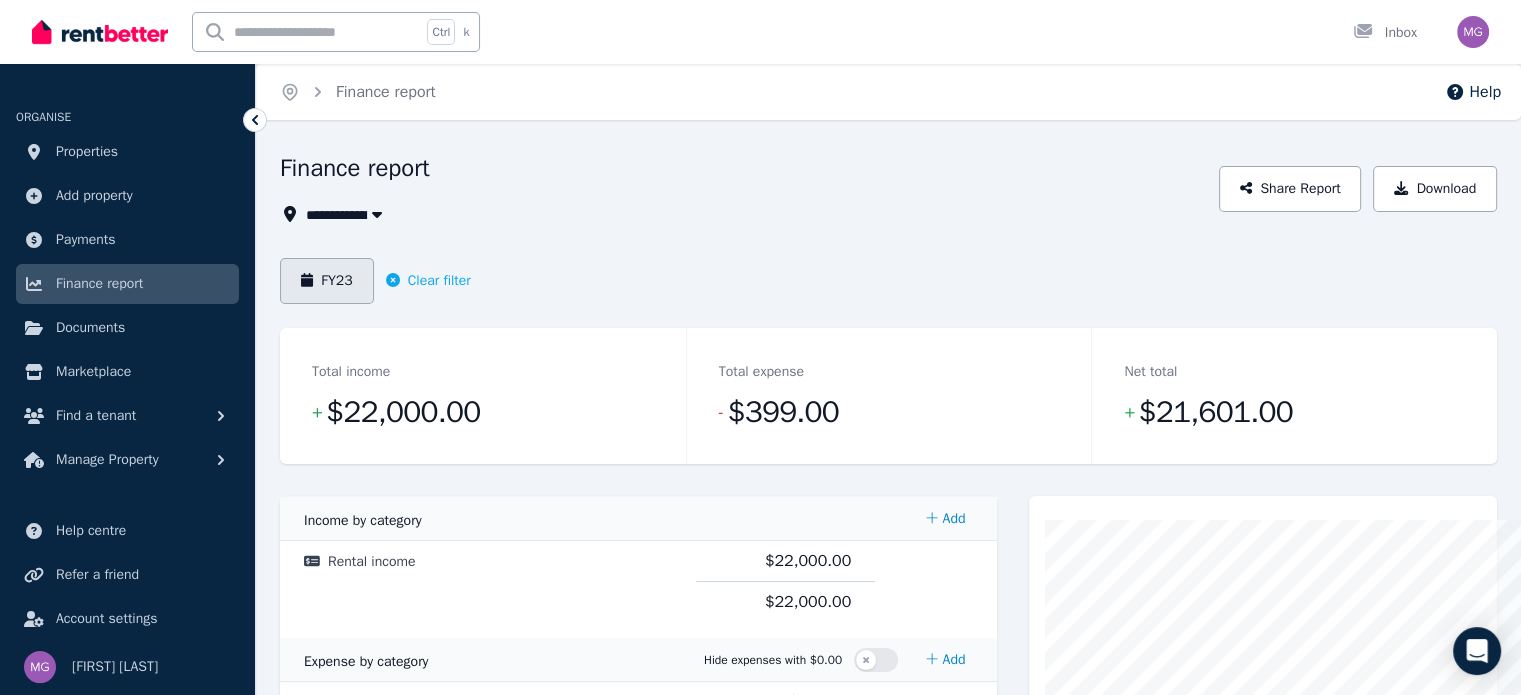 click on "FY23" at bounding box center (327, 281) 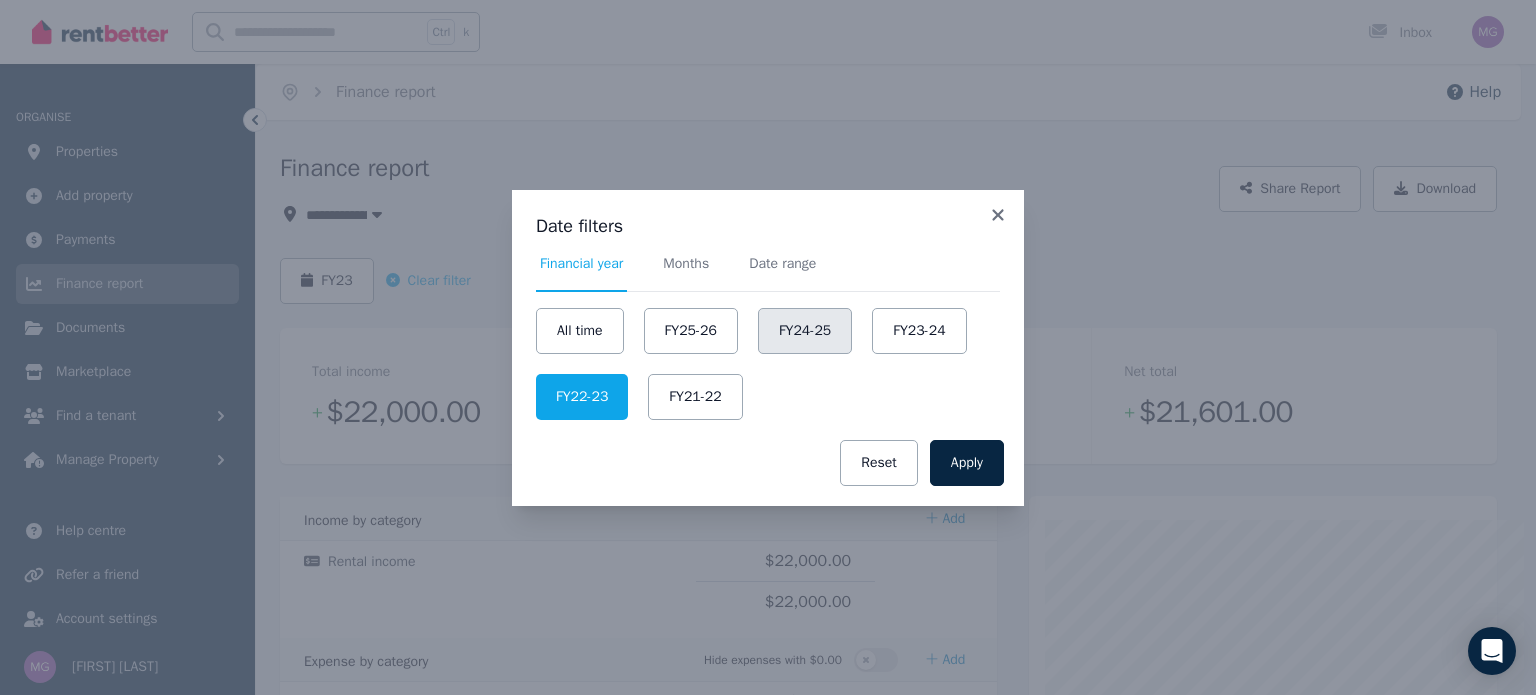 click on "FY24-25" at bounding box center [805, 331] 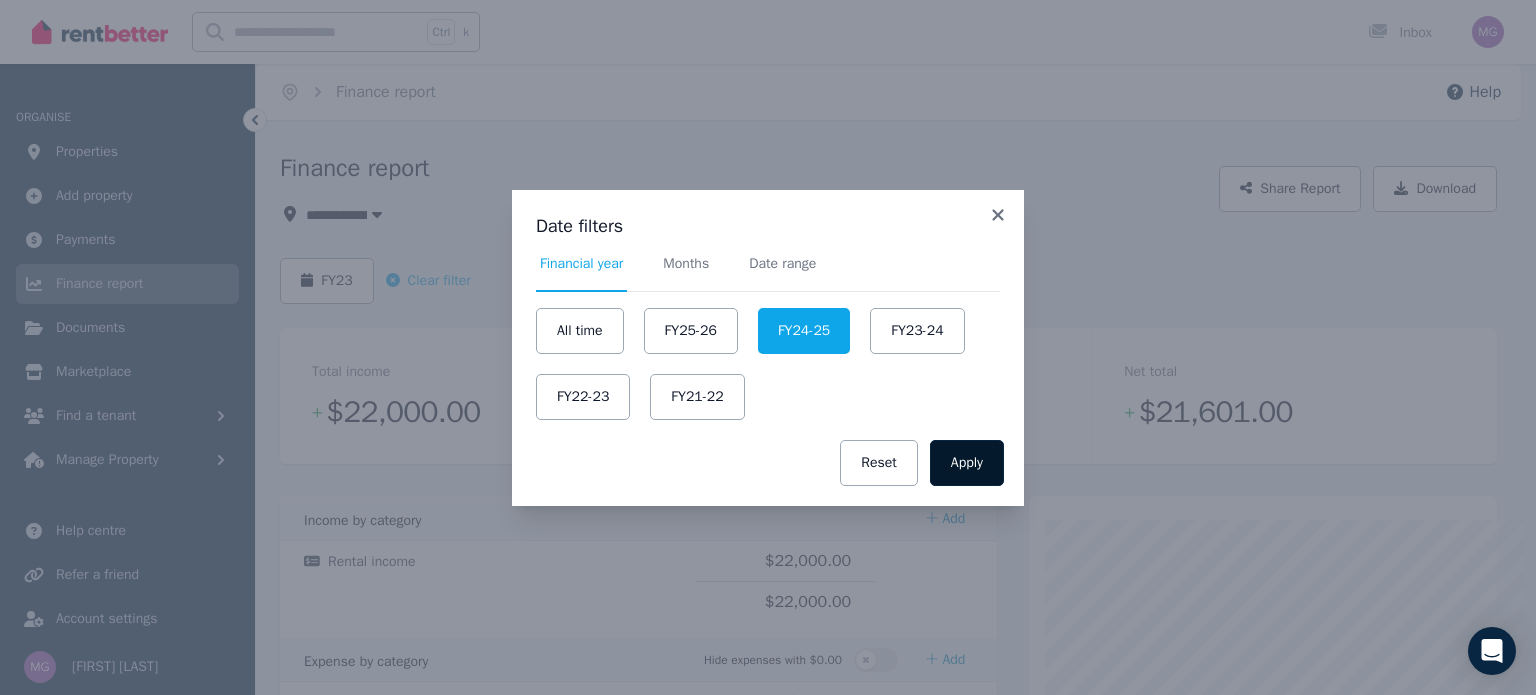 click on "Apply" at bounding box center (967, 463) 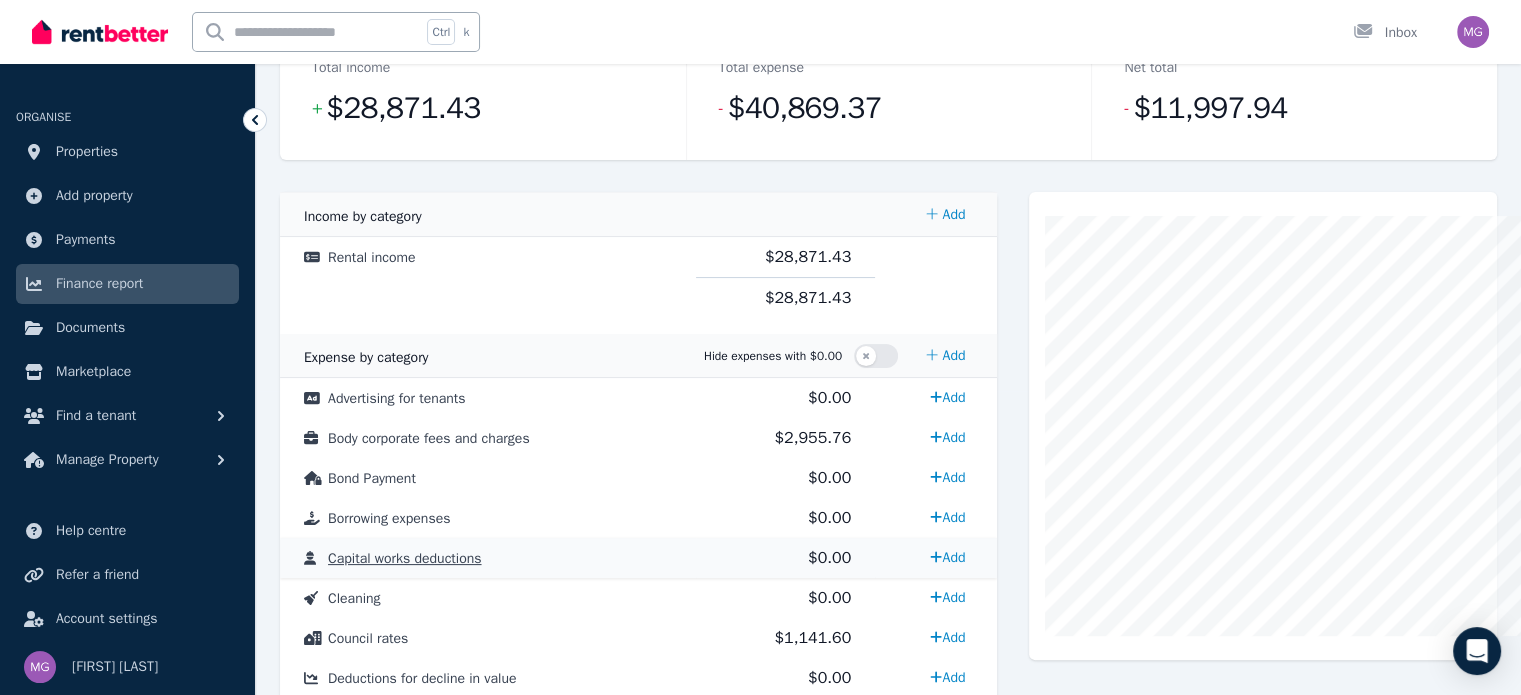 scroll, scrollTop: 400, scrollLeft: 0, axis: vertical 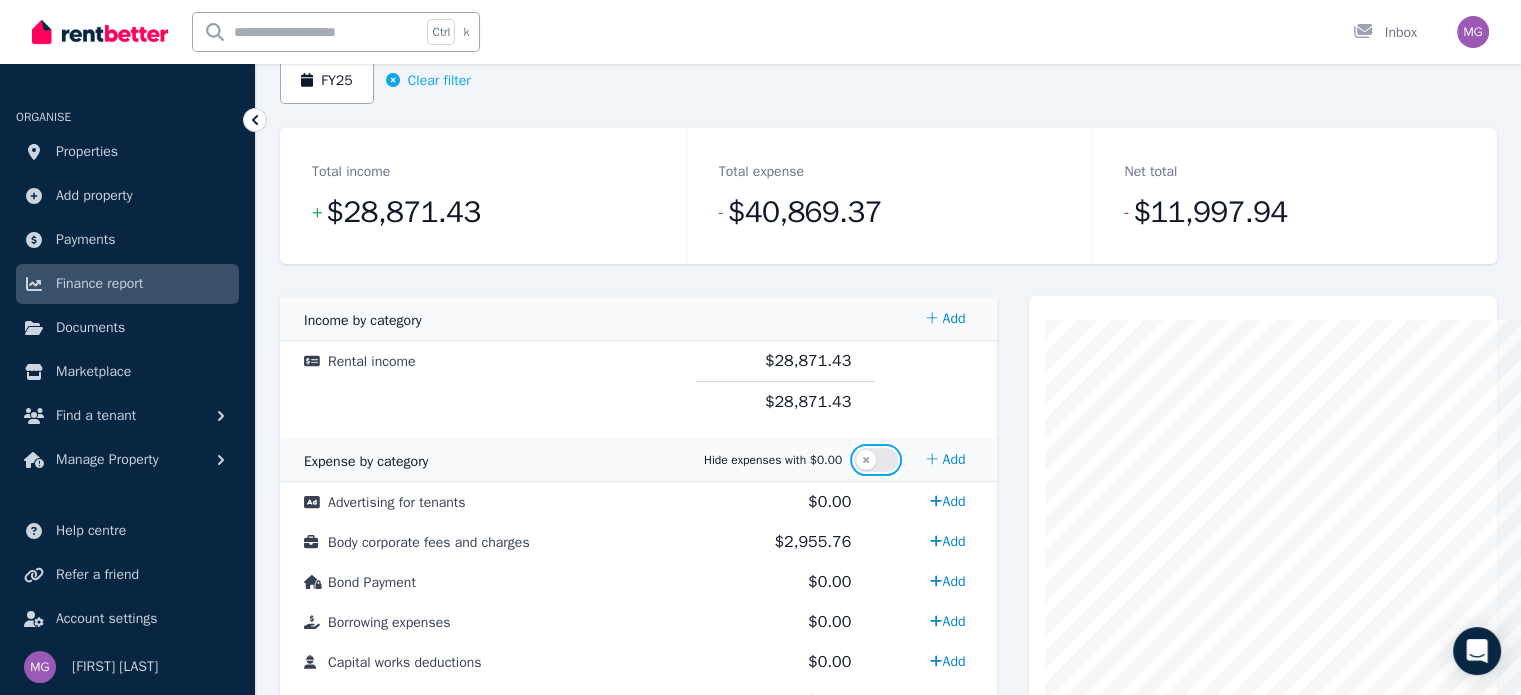 click at bounding box center [876, 460] 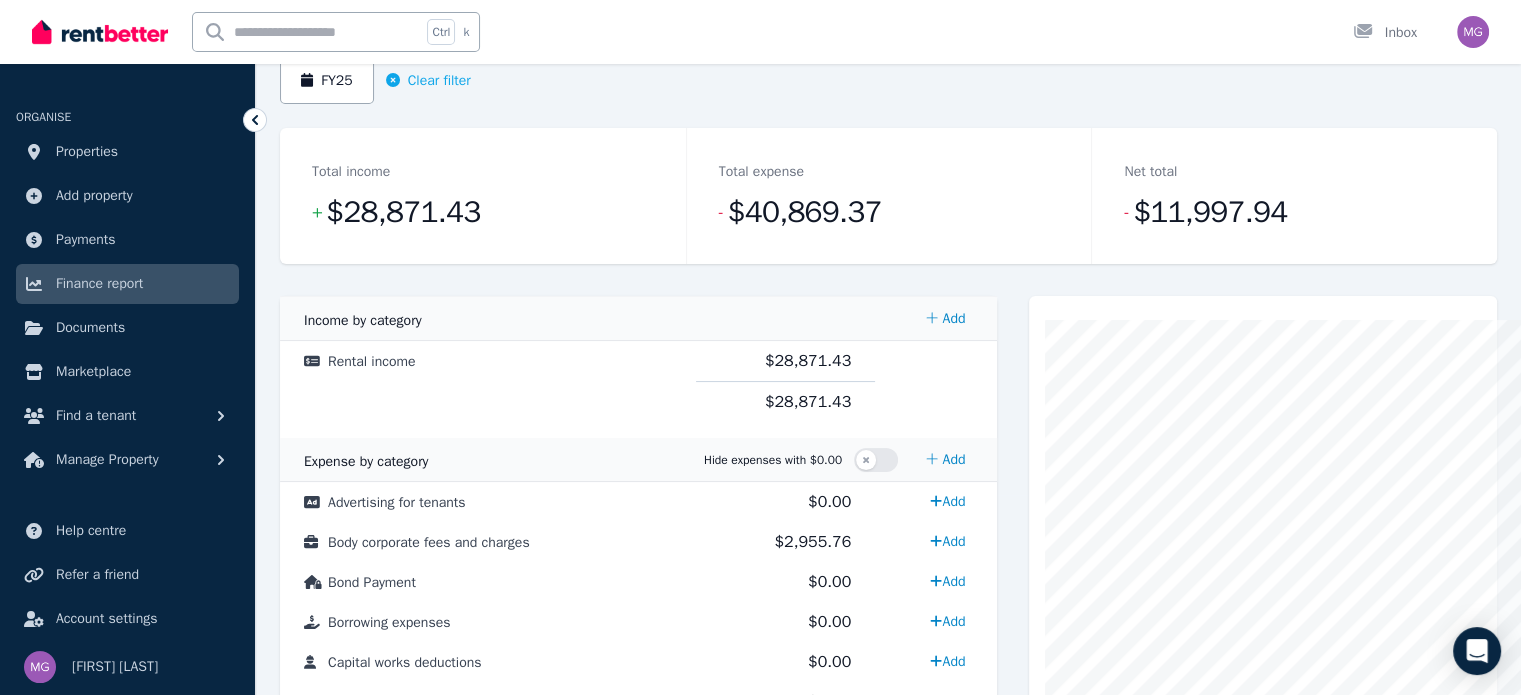 scroll, scrollTop: 184, scrollLeft: 0, axis: vertical 